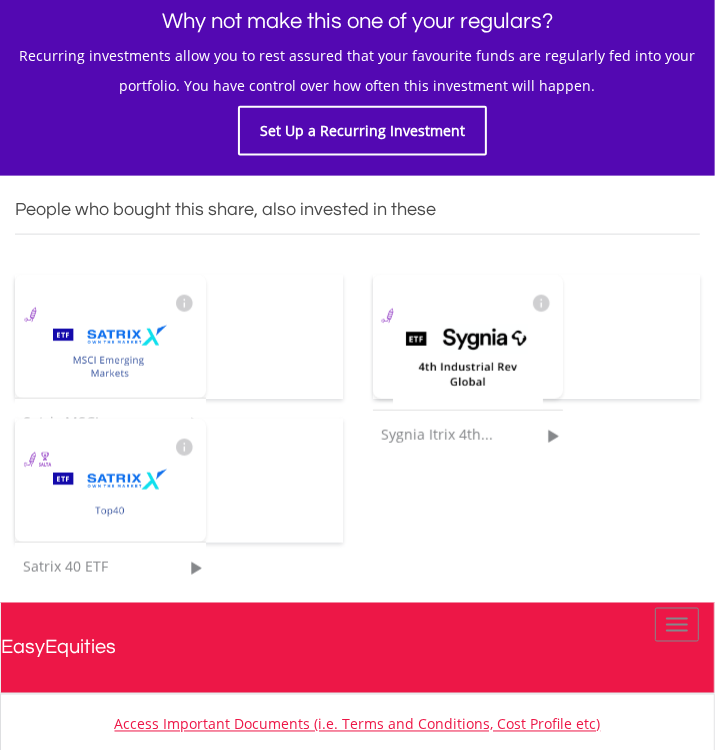 scroll, scrollTop: 1196, scrollLeft: 0, axis: vertical 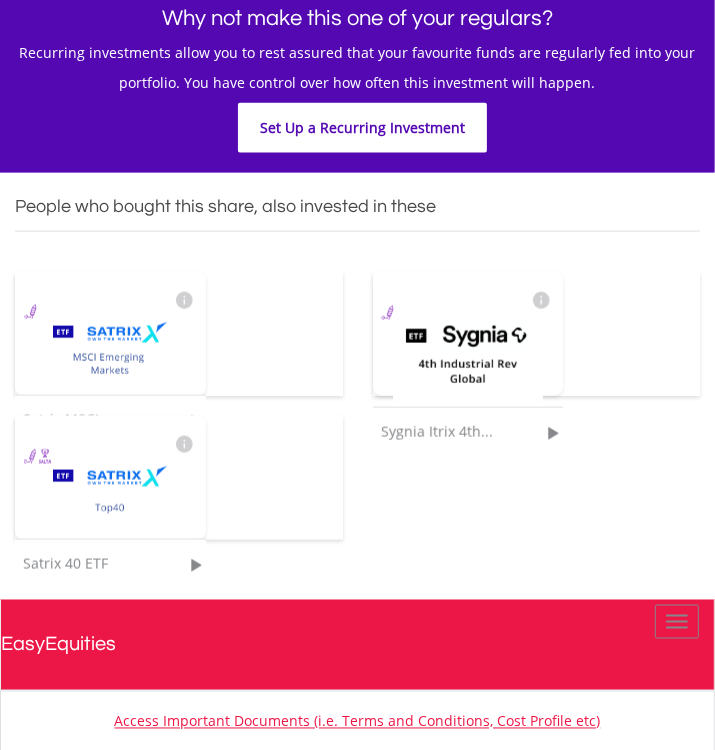 click on "Set Up a Recurring Investment" at bounding box center [362, 128] 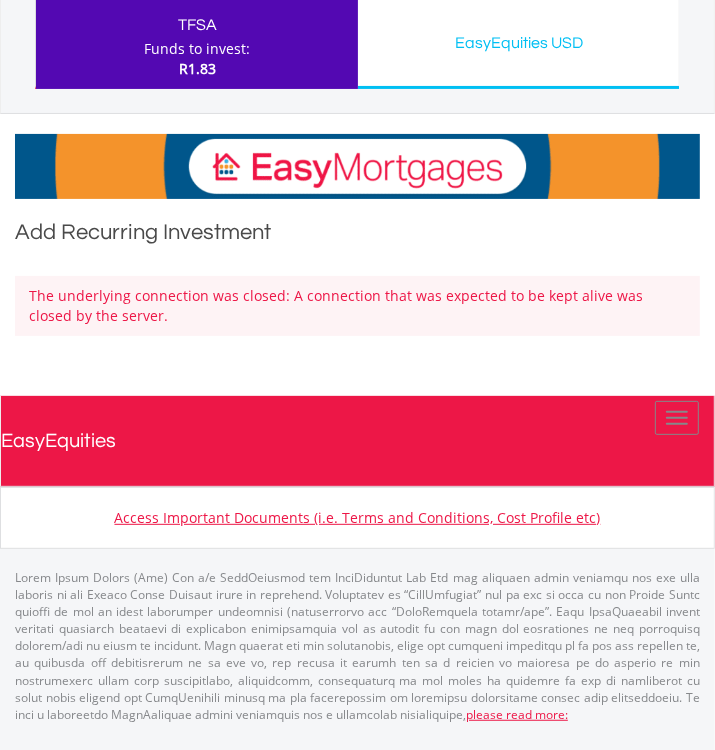 scroll, scrollTop: 0, scrollLeft: 0, axis: both 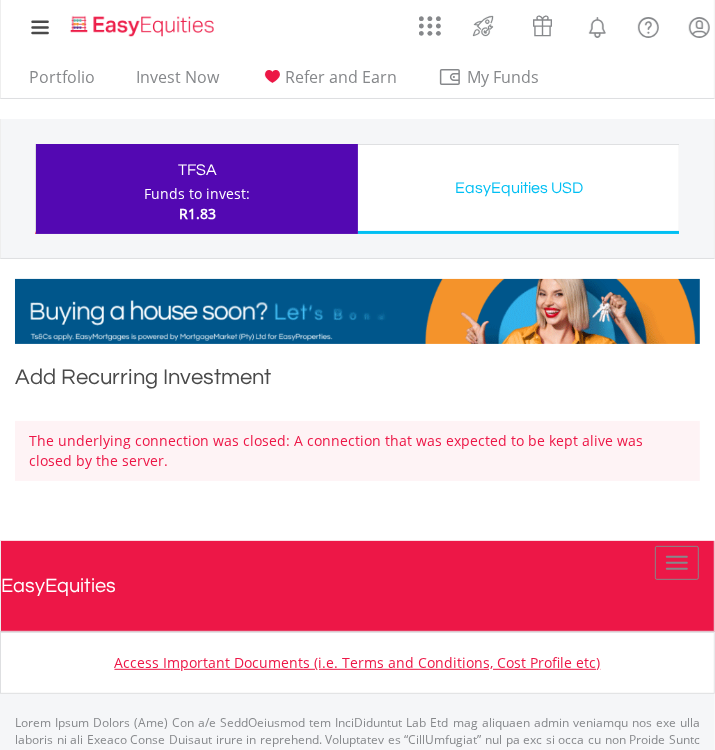 click on "TFSA
Funds to invest:
R1.83" at bounding box center [197, 189] 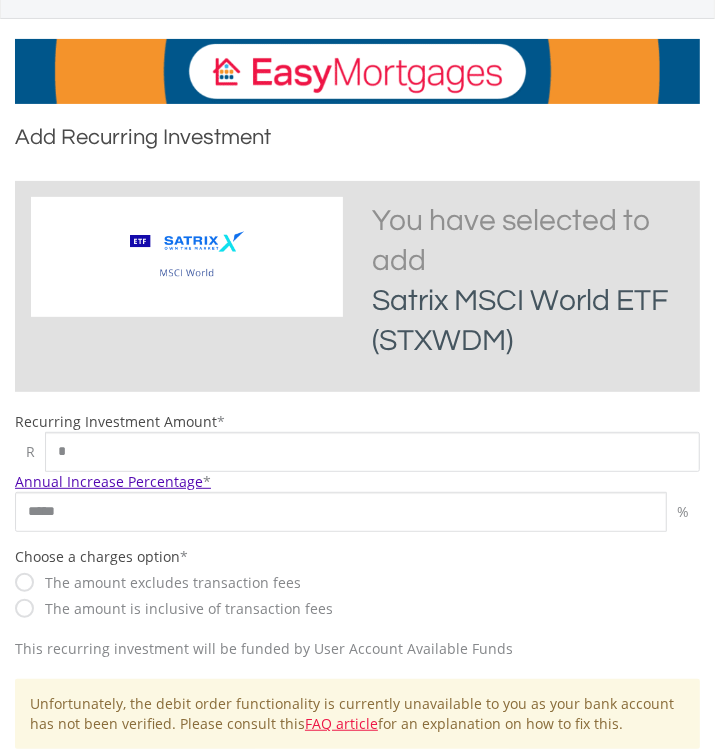 scroll, scrollTop: 240, scrollLeft: 0, axis: vertical 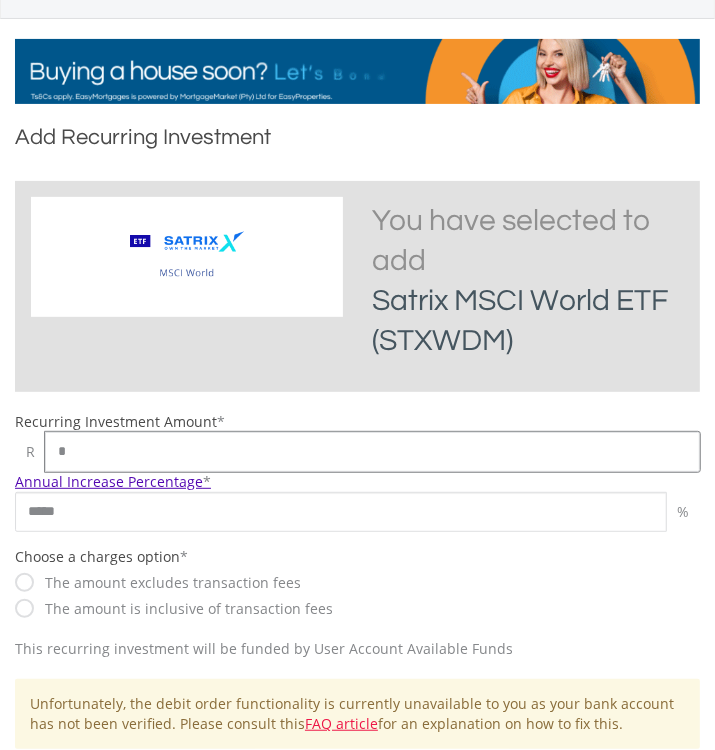 click on "*" at bounding box center (372, 452) 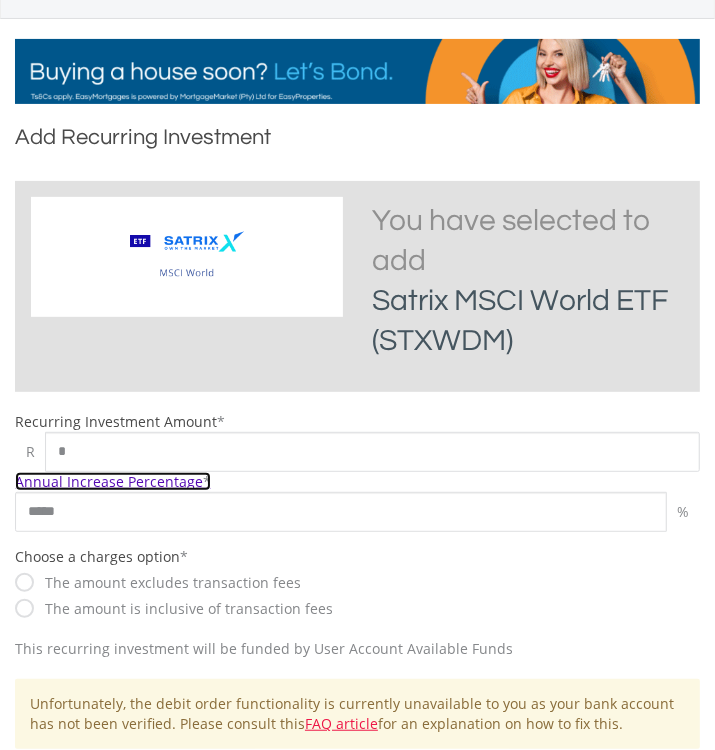 click on "Recurring Investment Amount *
R
*
Annual Increase Percentage *
*****
%" at bounding box center [357, 472] 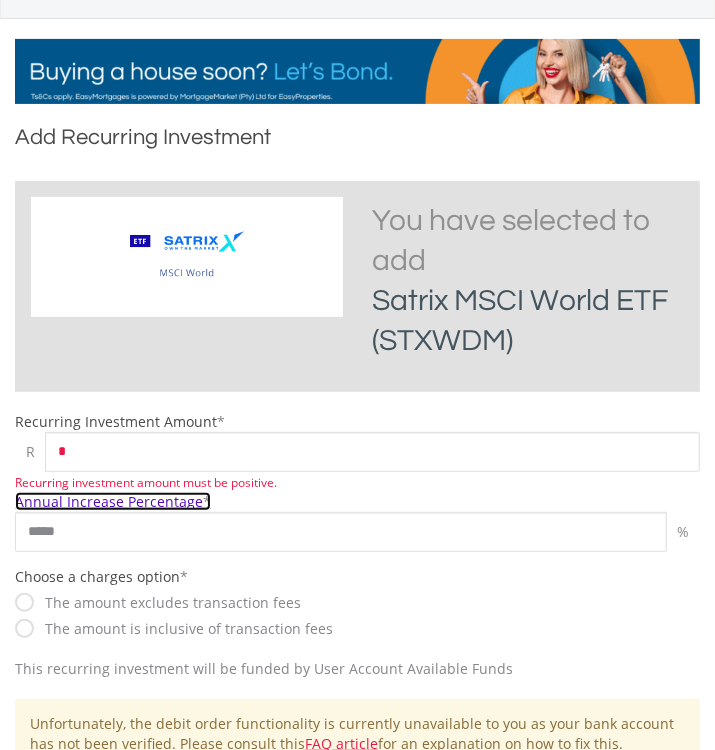 click on "Annual Increase Percentage *" at bounding box center [113, 501] 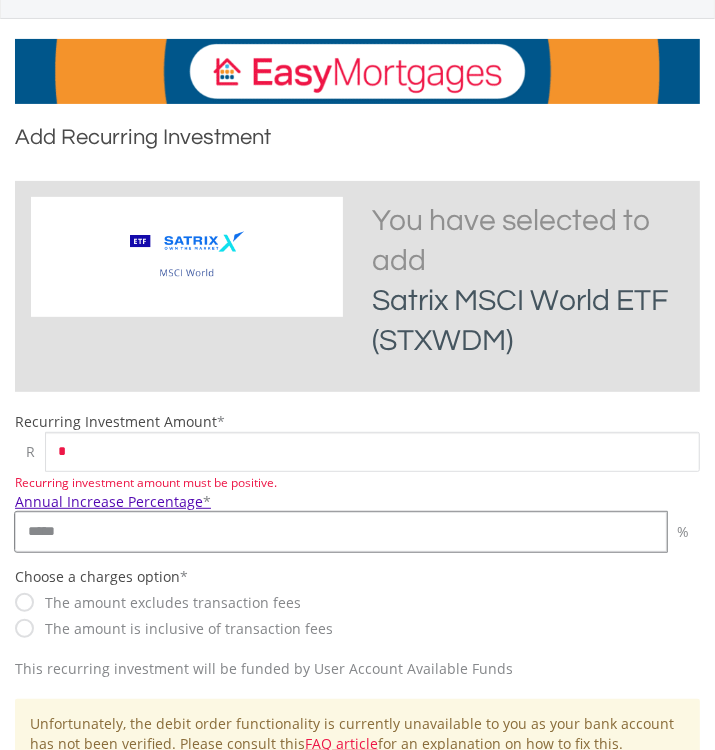 click on "*****" at bounding box center (341, 532) 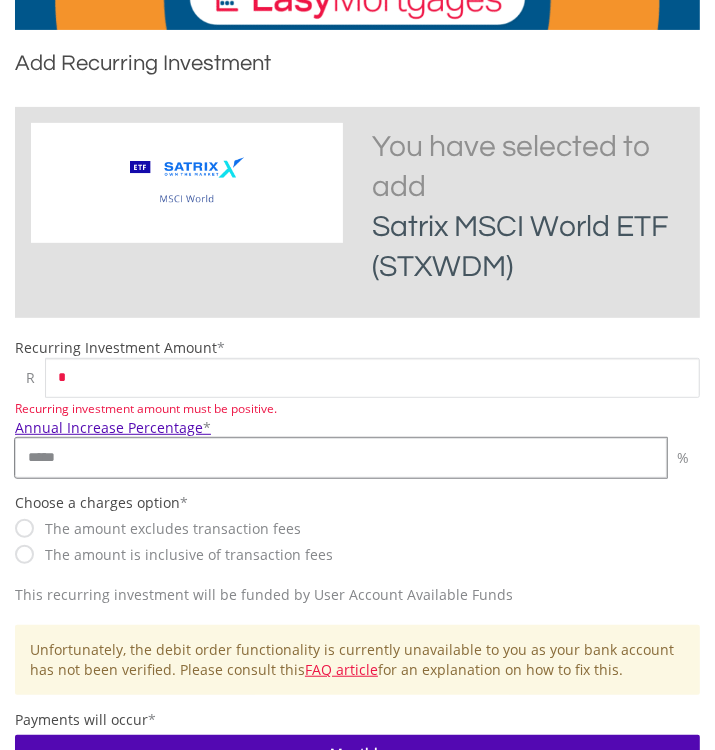scroll, scrollTop: 316, scrollLeft: 0, axis: vertical 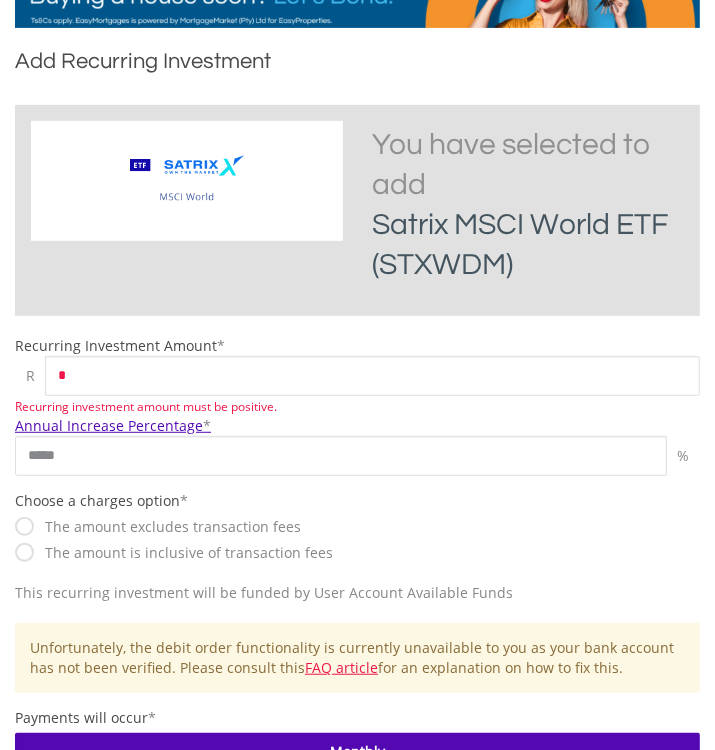 click on "The amount is inclusive of transaction fees" at bounding box center [184, 553] 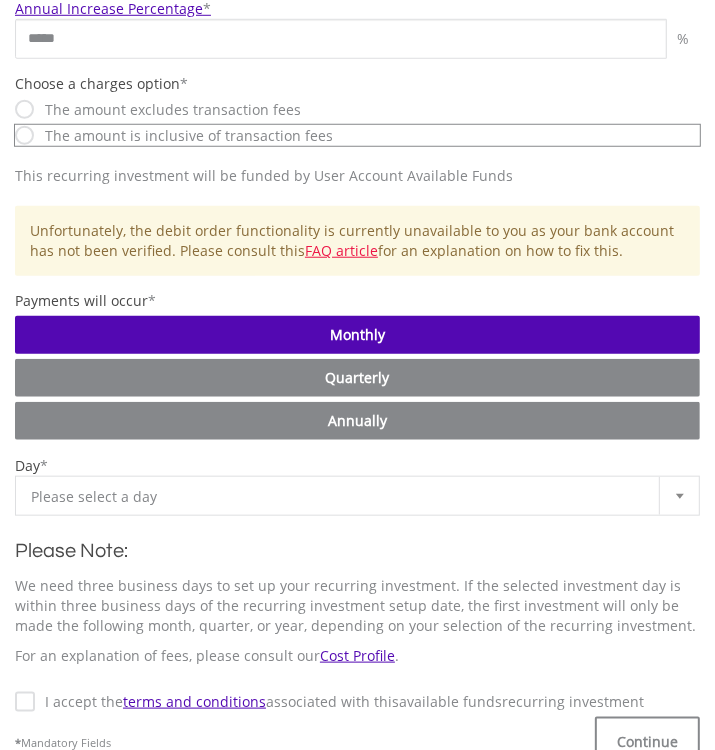 scroll, scrollTop: 734, scrollLeft: 0, axis: vertical 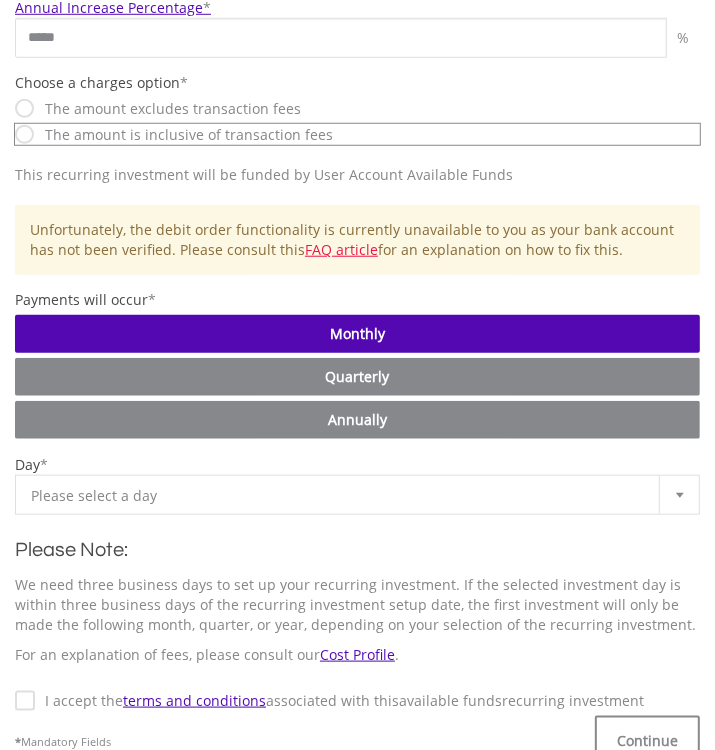 click on "Please select a day" at bounding box center (342, 496) 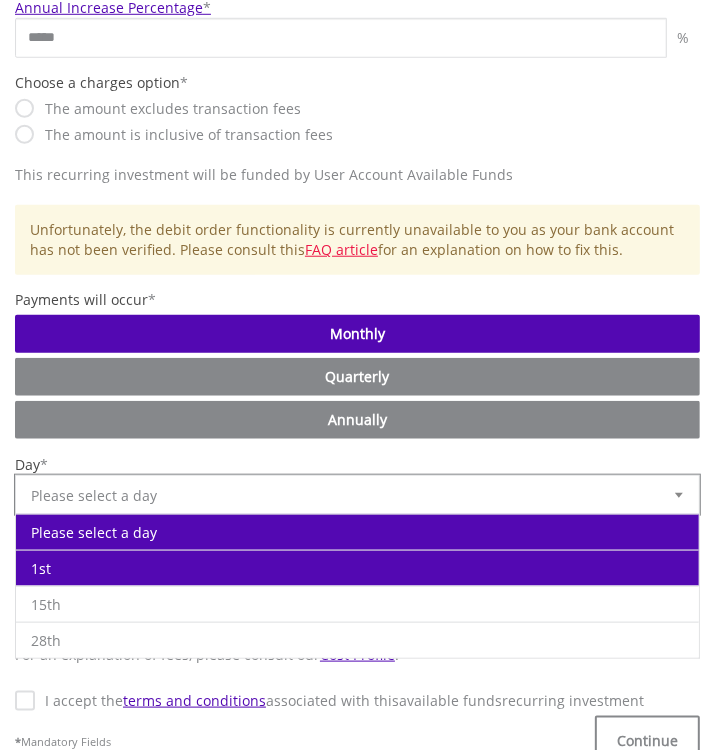 click on "1st" at bounding box center (357, 568) 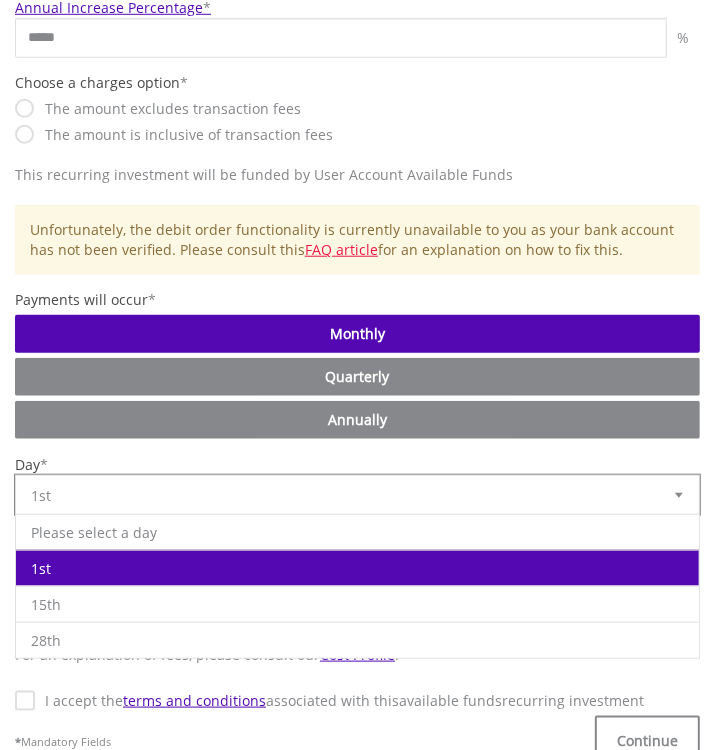 click on "1st" at bounding box center [342, 496] 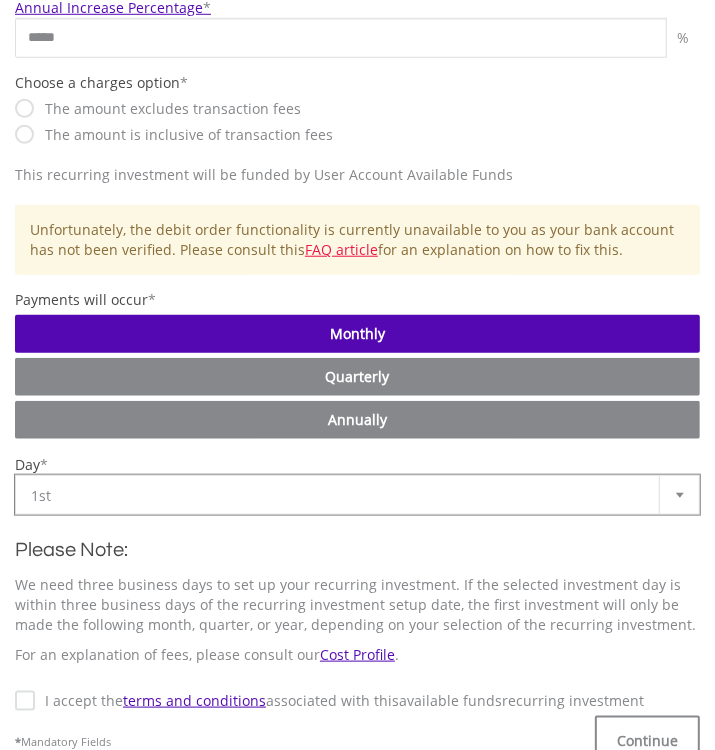 click on "Please Note:" at bounding box center (357, 550) 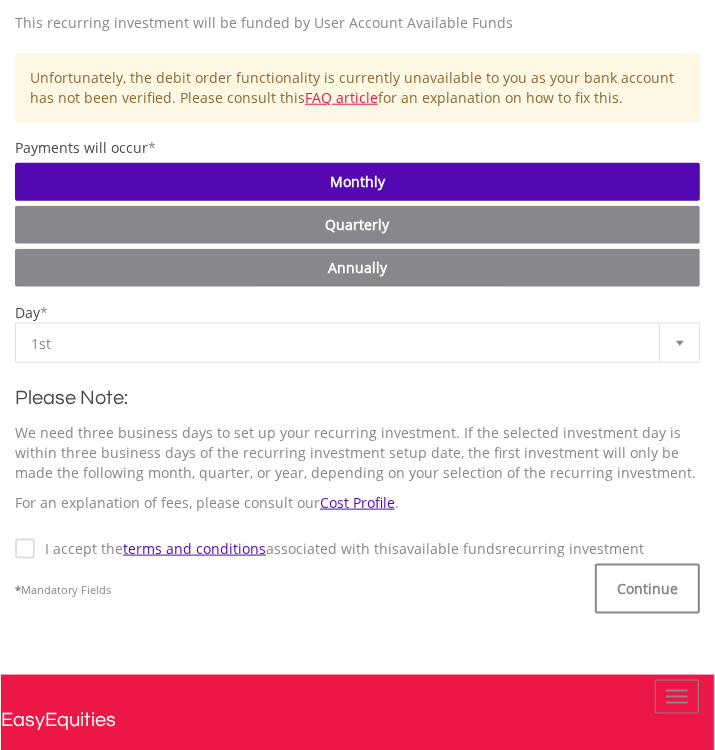 scroll, scrollTop: 887, scrollLeft: 0, axis: vertical 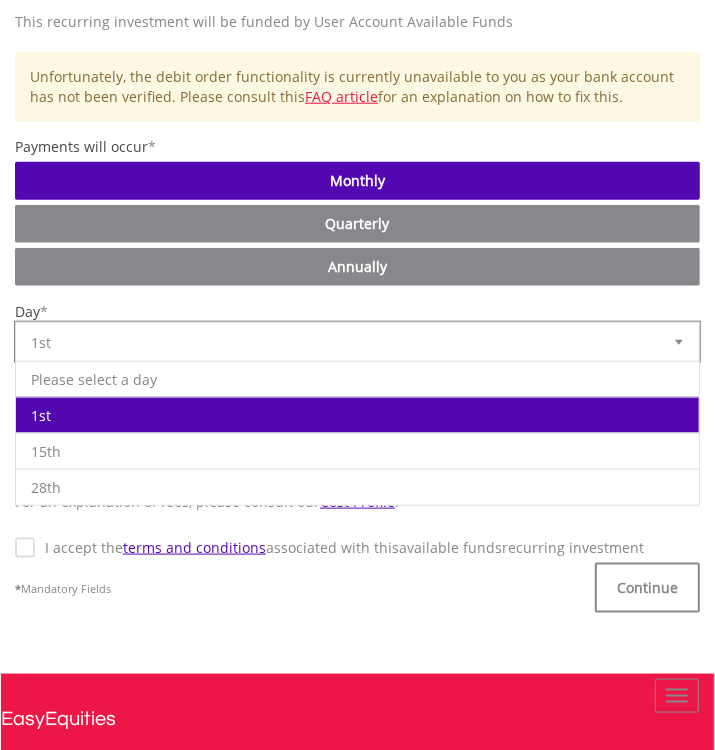 click on "1st" at bounding box center [342, 343] 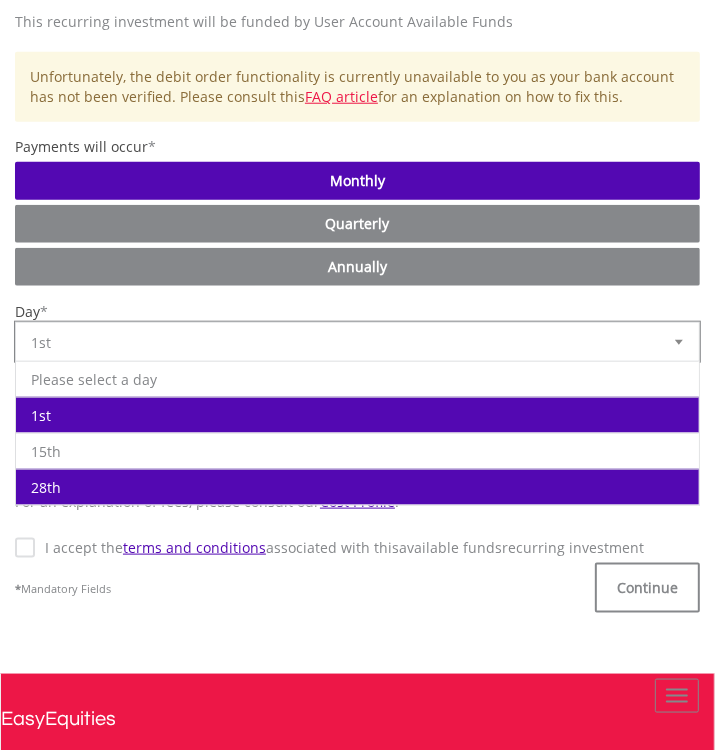 scroll, scrollTop: 892, scrollLeft: 0, axis: vertical 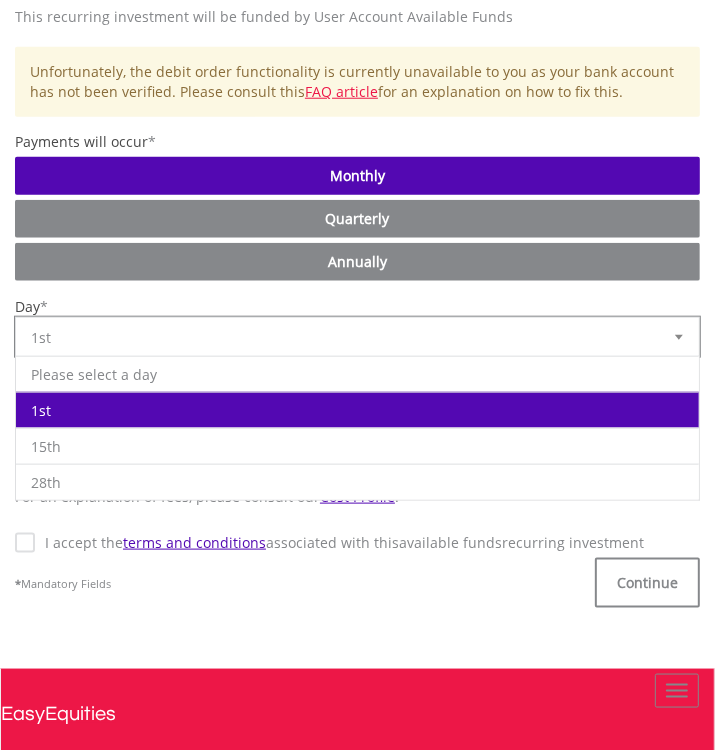 click on "1st" at bounding box center (357, 410) 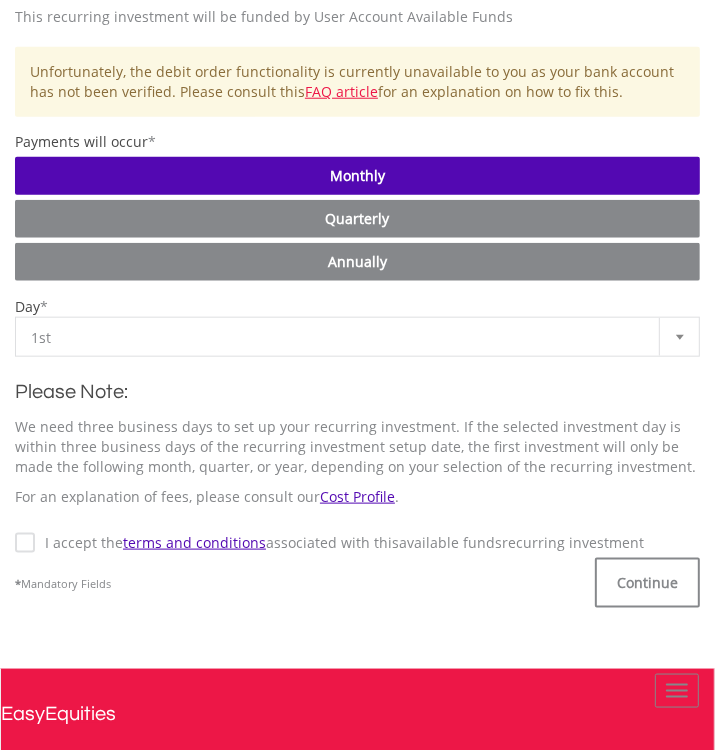 click on "I accept the  terms and conditions  associated with this
Available Funds  recurring investment" at bounding box center [339, 543] 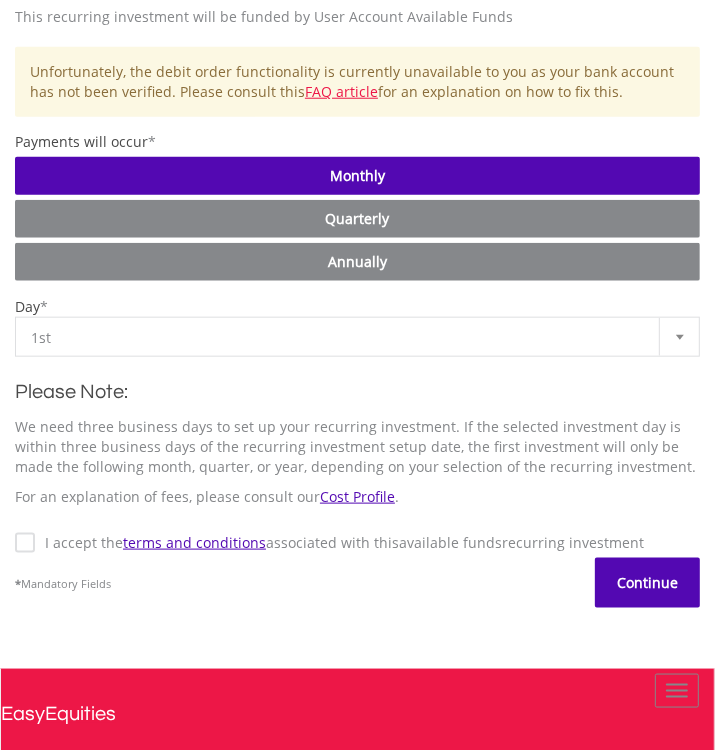 click on "Continue" at bounding box center [647, 583] 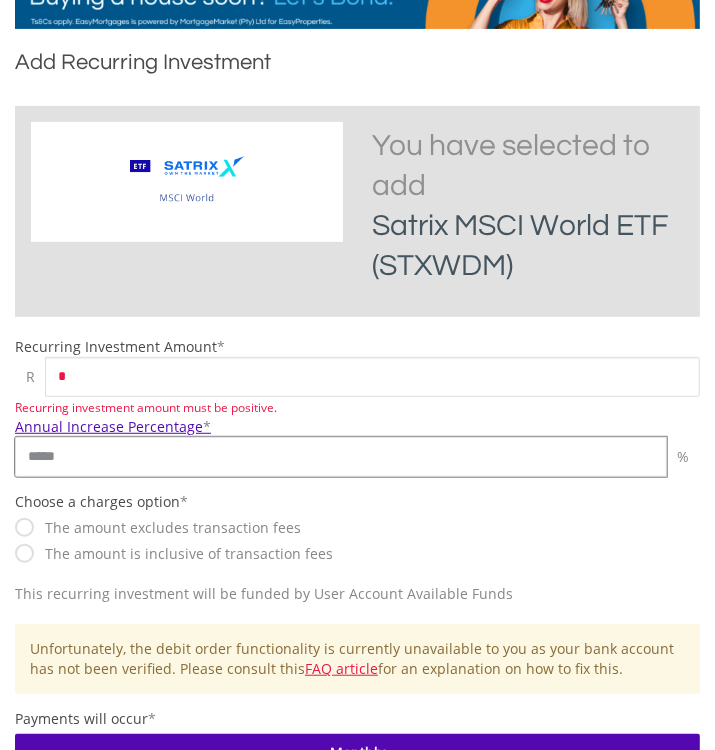 click on "*****" at bounding box center (341, 457) 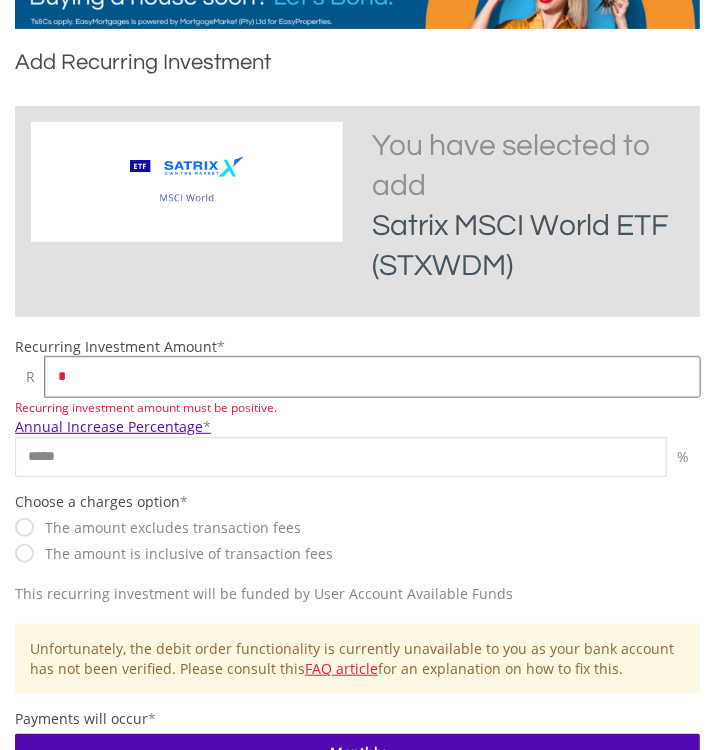click on "*" at bounding box center [372, 377] 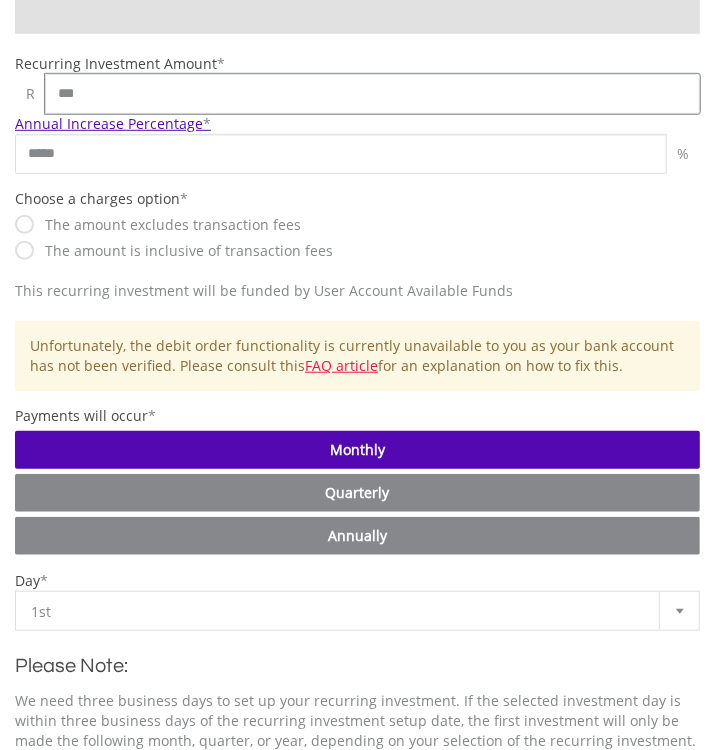 scroll, scrollTop: 597, scrollLeft: 0, axis: vertical 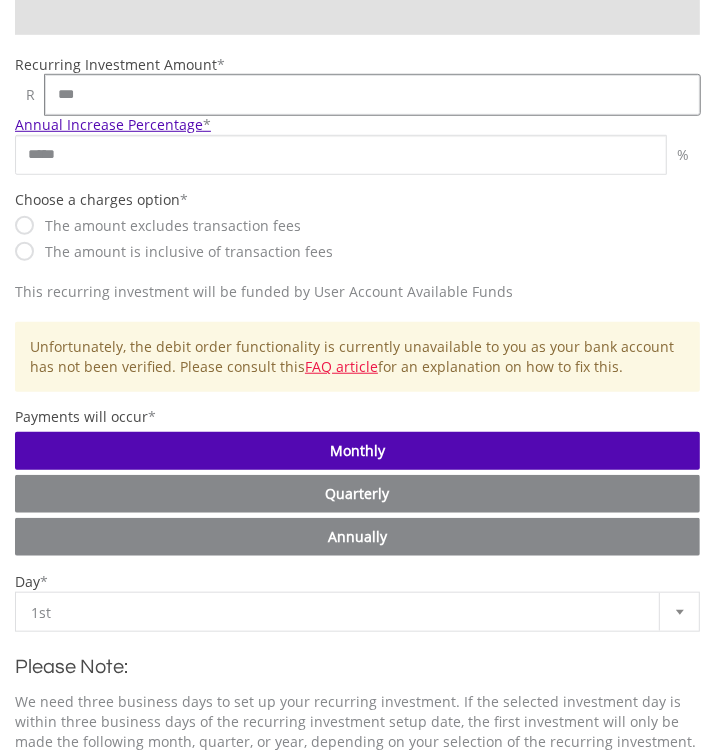 type on "***" 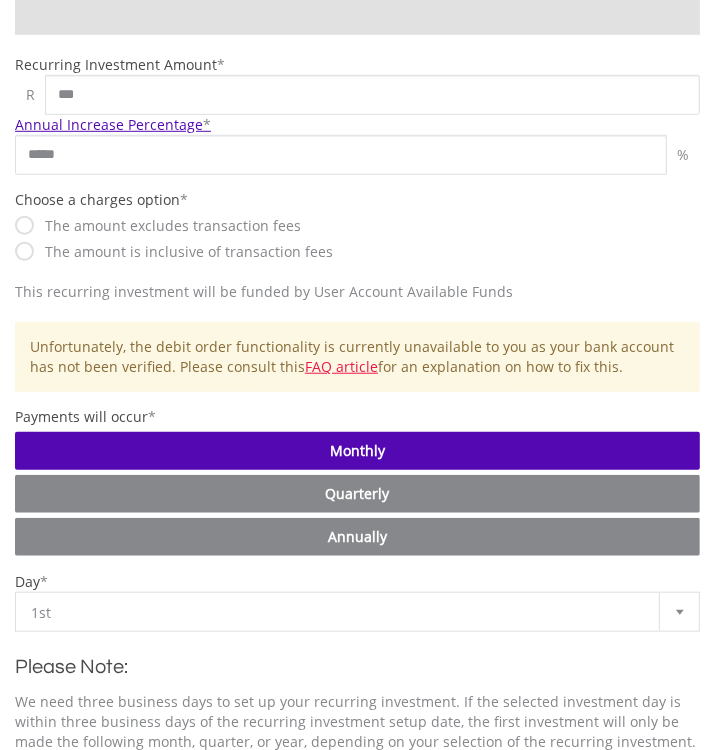 click on "Monthly" at bounding box center [357, 451] 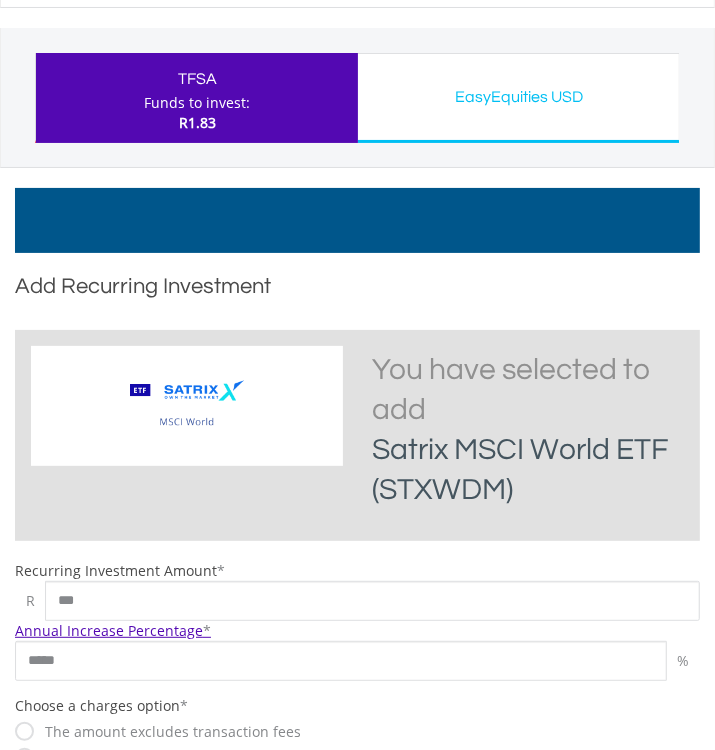 scroll, scrollTop: 0, scrollLeft: 0, axis: both 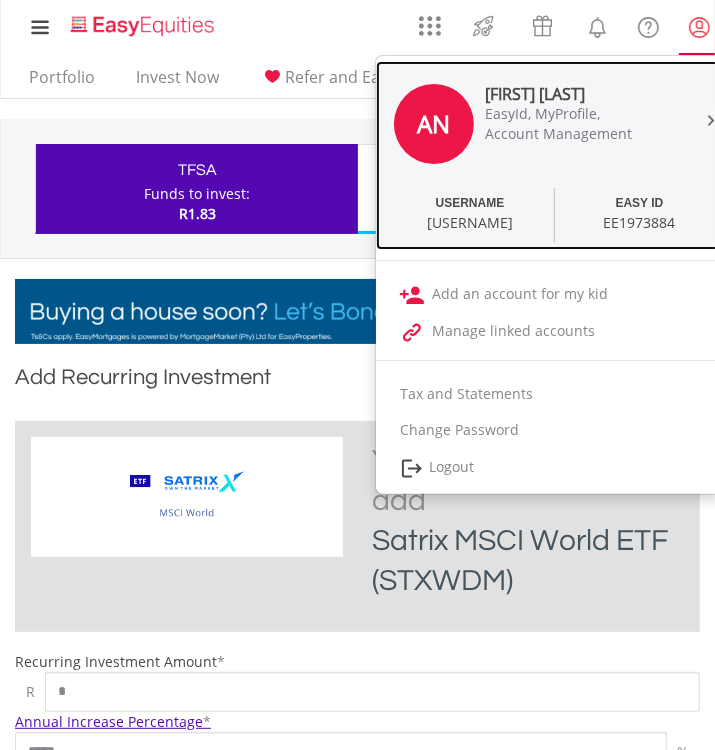 click on "AN" at bounding box center [434, 124] 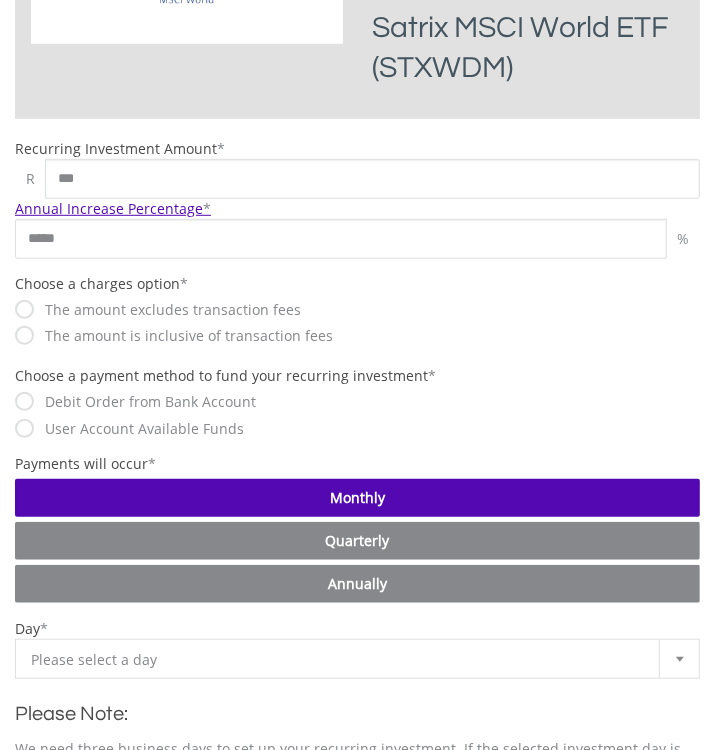 scroll, scrollTop: 515, scrollLeft: 0, axis: vertical 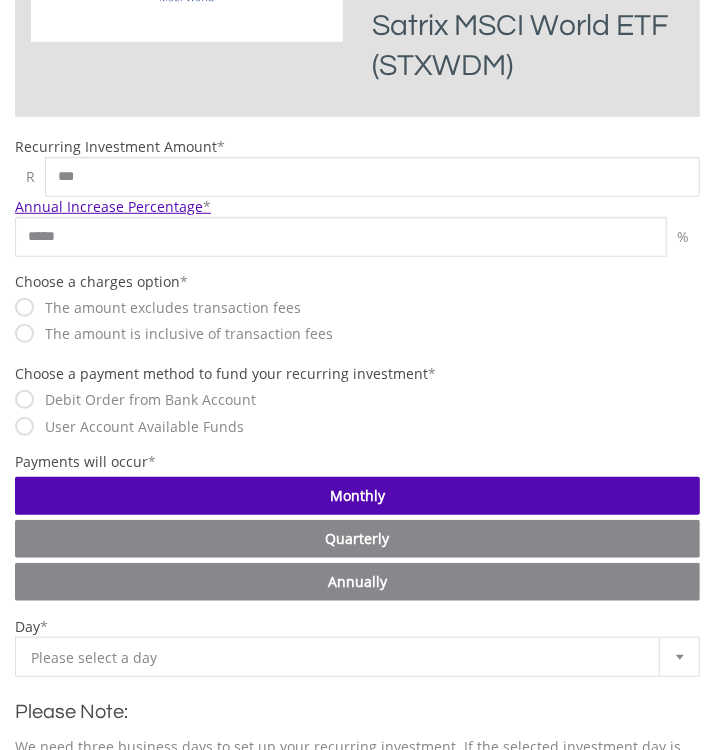 click on "User Account Available Funds" at bounding box center [139, 427] 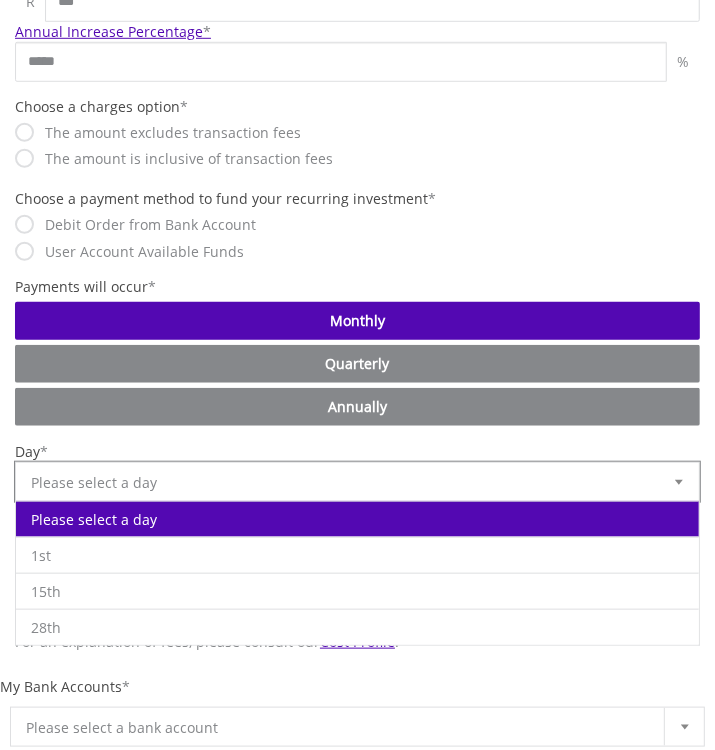scroll, scrollTop: 690, scrollLeft: 0, axis: vertical 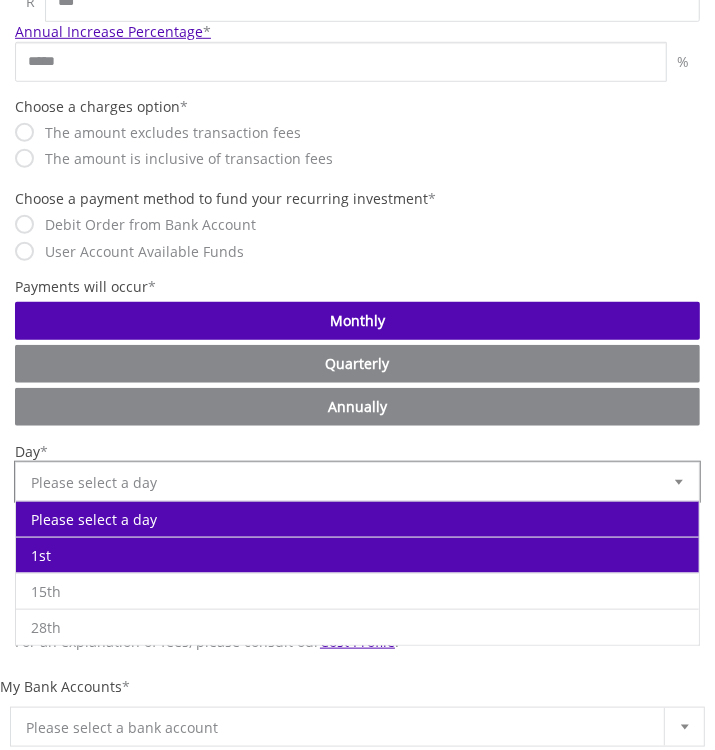 click on "1st" at bounding box center [357, 555] 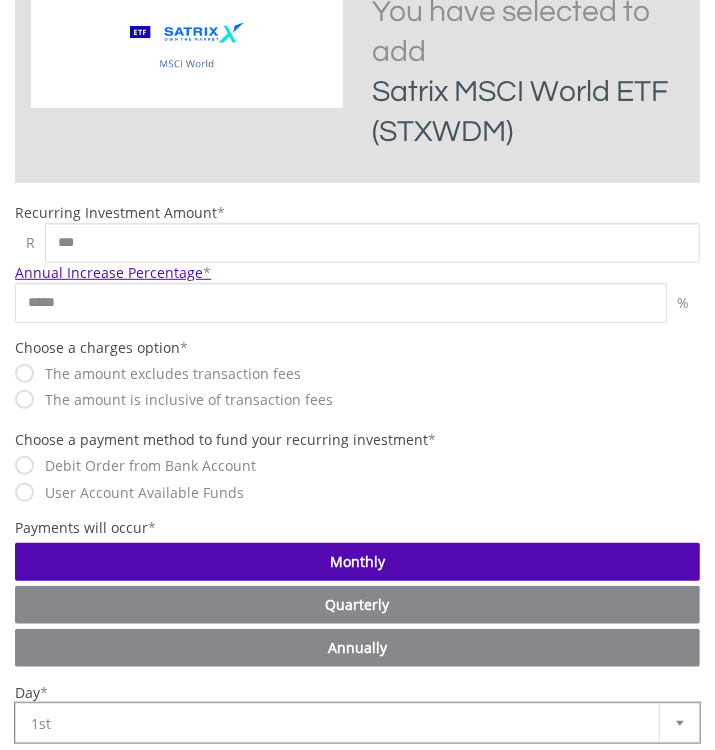 scroll, scrollTop: 448, scrollLeft: 0, axis: vertical 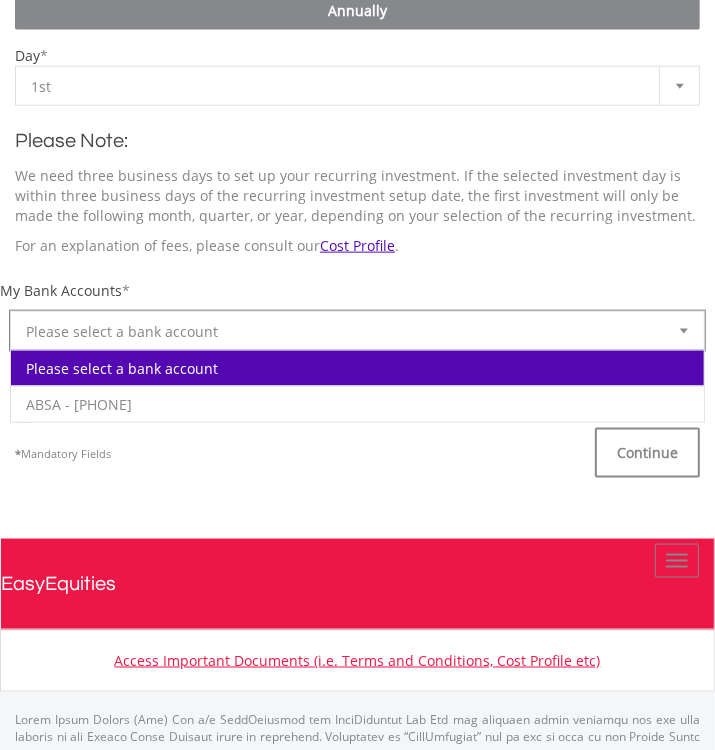 click on "Please select a bank account" at bounding box center [342, 332] 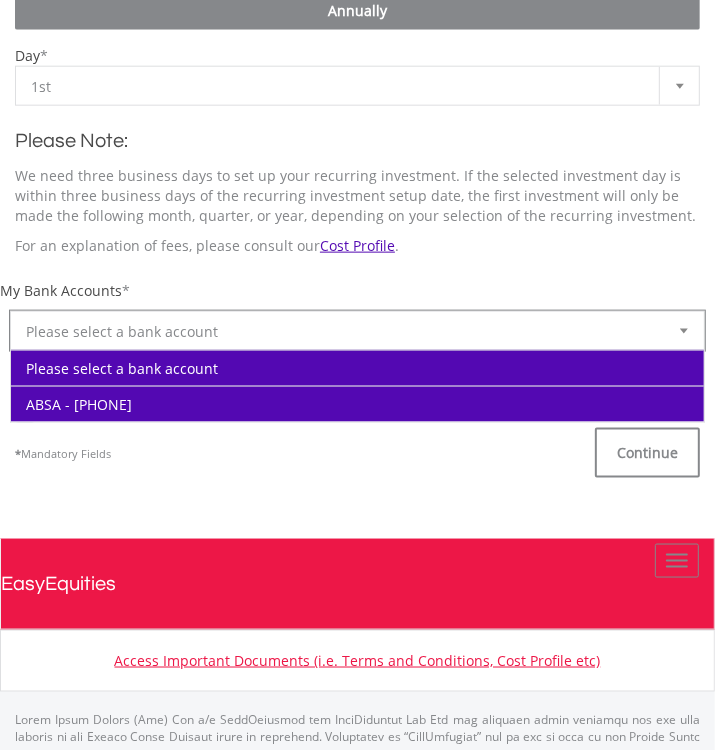 click on "ABSA - [PHONE]" at bounding box center [357, 404] 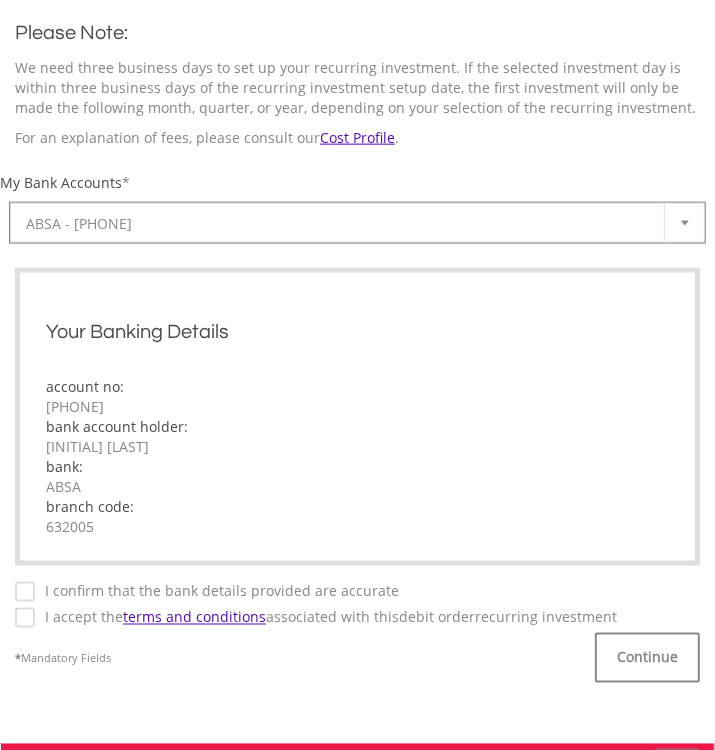 scroll, scrollTop: 1196, scrollLeft: 0, axis: vertical 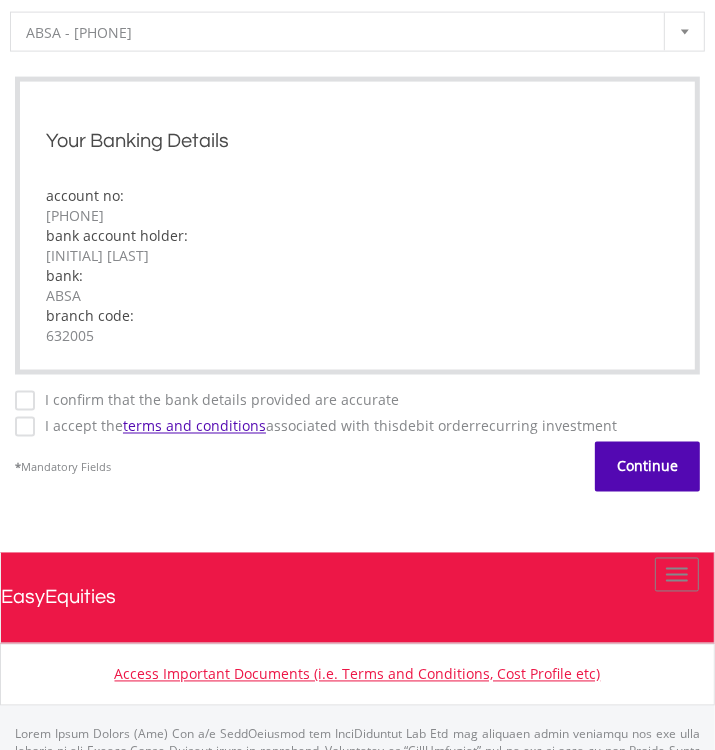 click on "Continue" at bounding box center [647, 466] 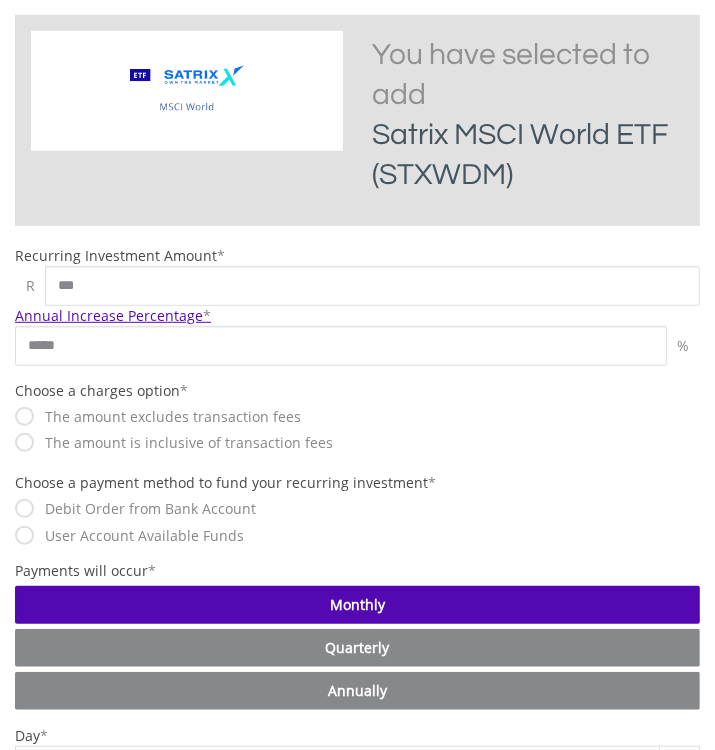 scroll, scrollTop: 320, scrollLeft: 0, axis: vertical 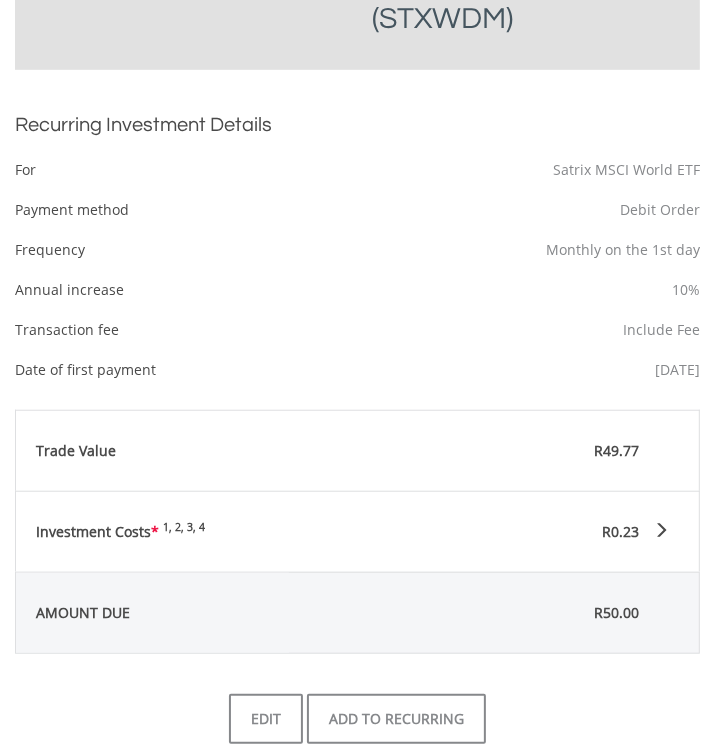 click on "R0.23" at bounding box center [481, 532] 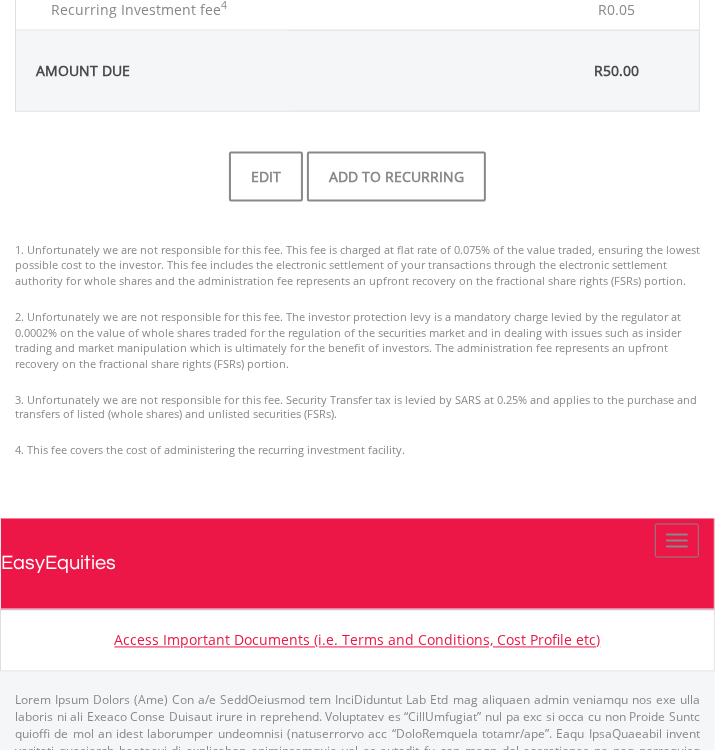 scroll, scrollTop: 1496, scrollLeft: 0, axis: vertical 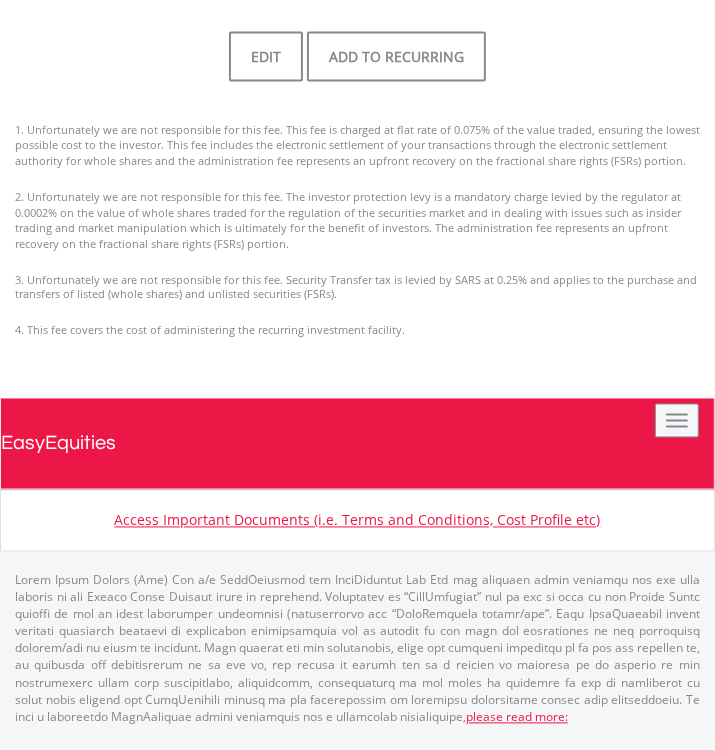 click on "Toggle navigation" at bounding box center (677, 421) 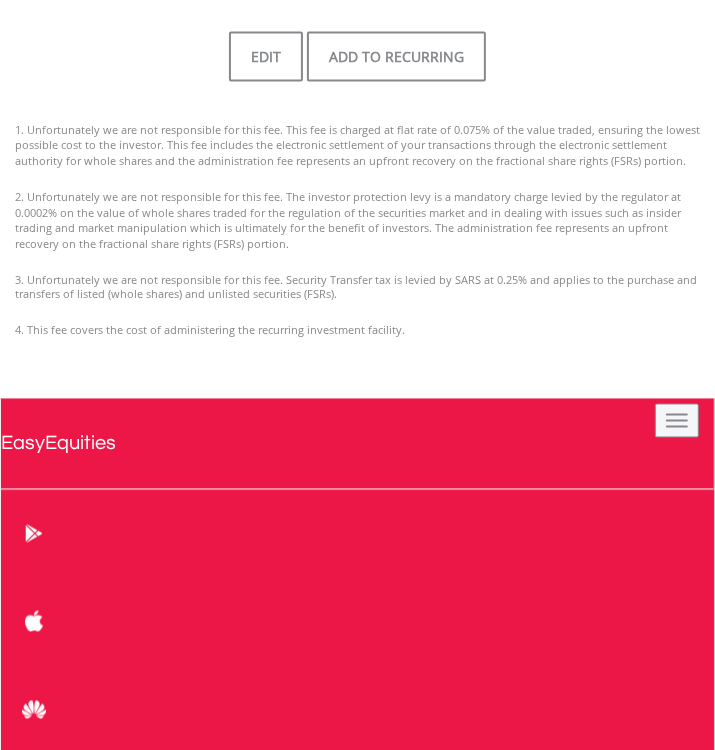 click on "Toggle navigation" at bounding box center (677, 421) 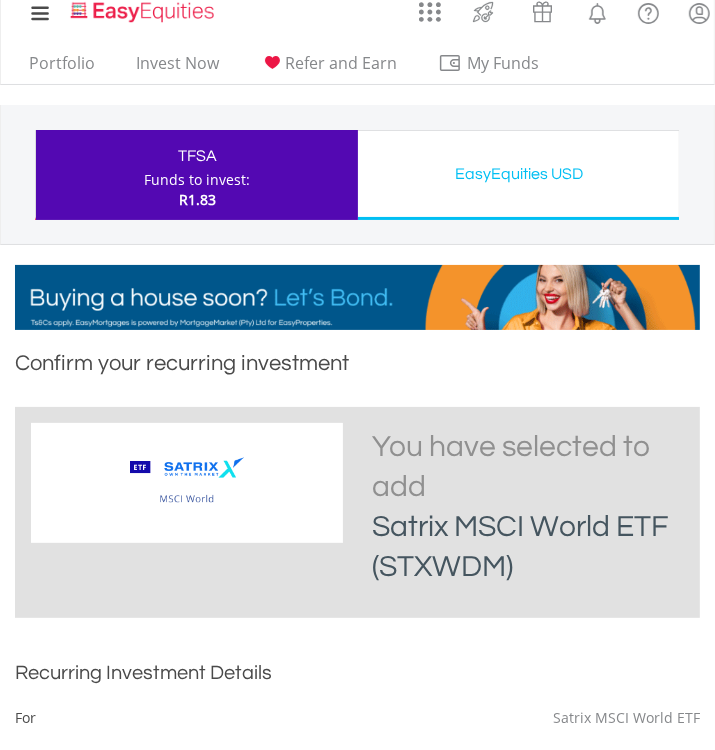 scroll, scrollTop: 0, scrollLeft: 0, axis: both 